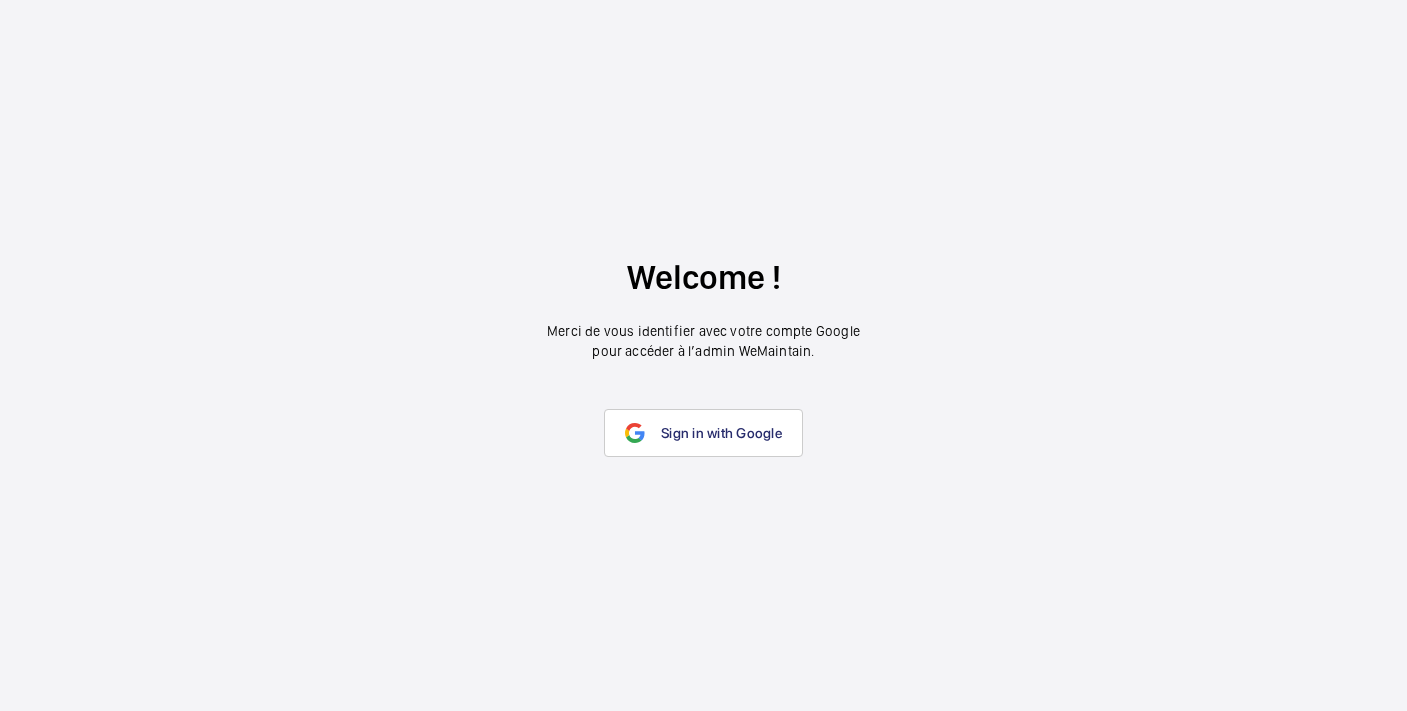 scroll, scrollTop: 0, scrollLeft: 0, axis: both 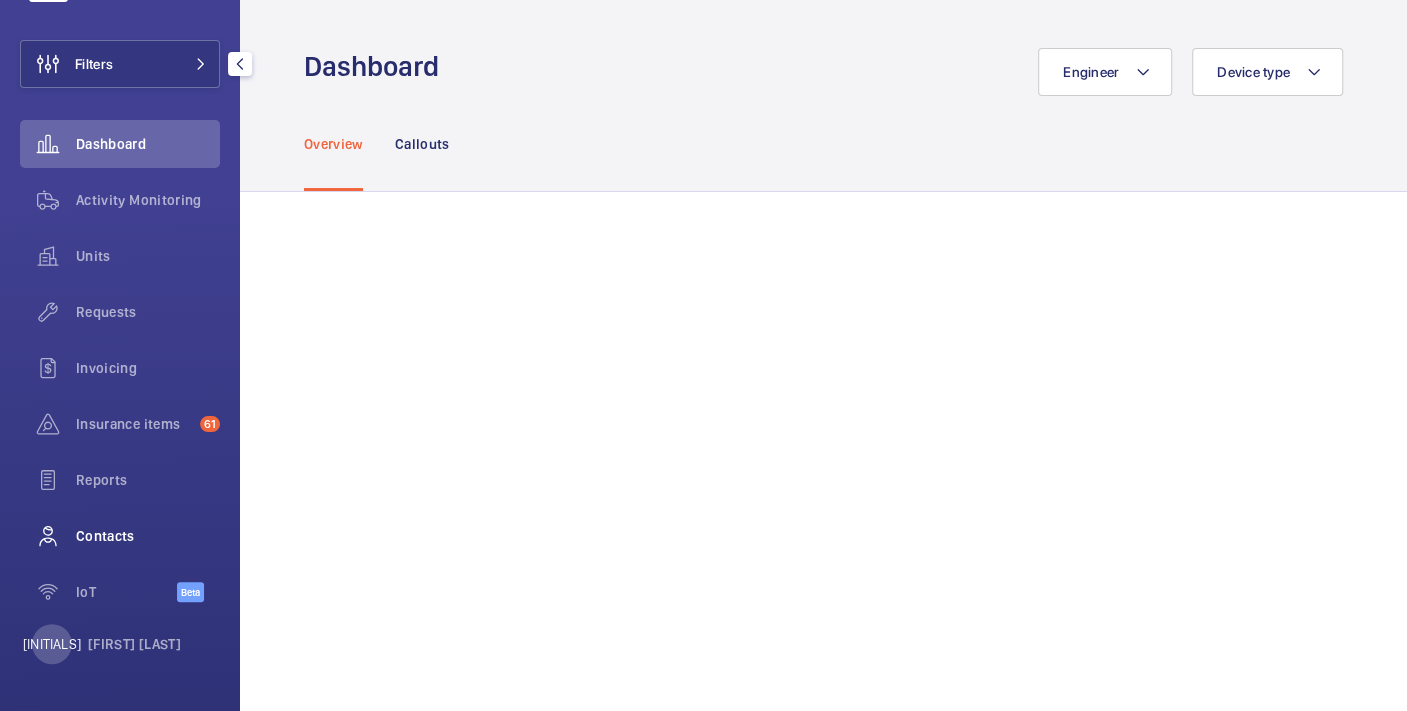 click 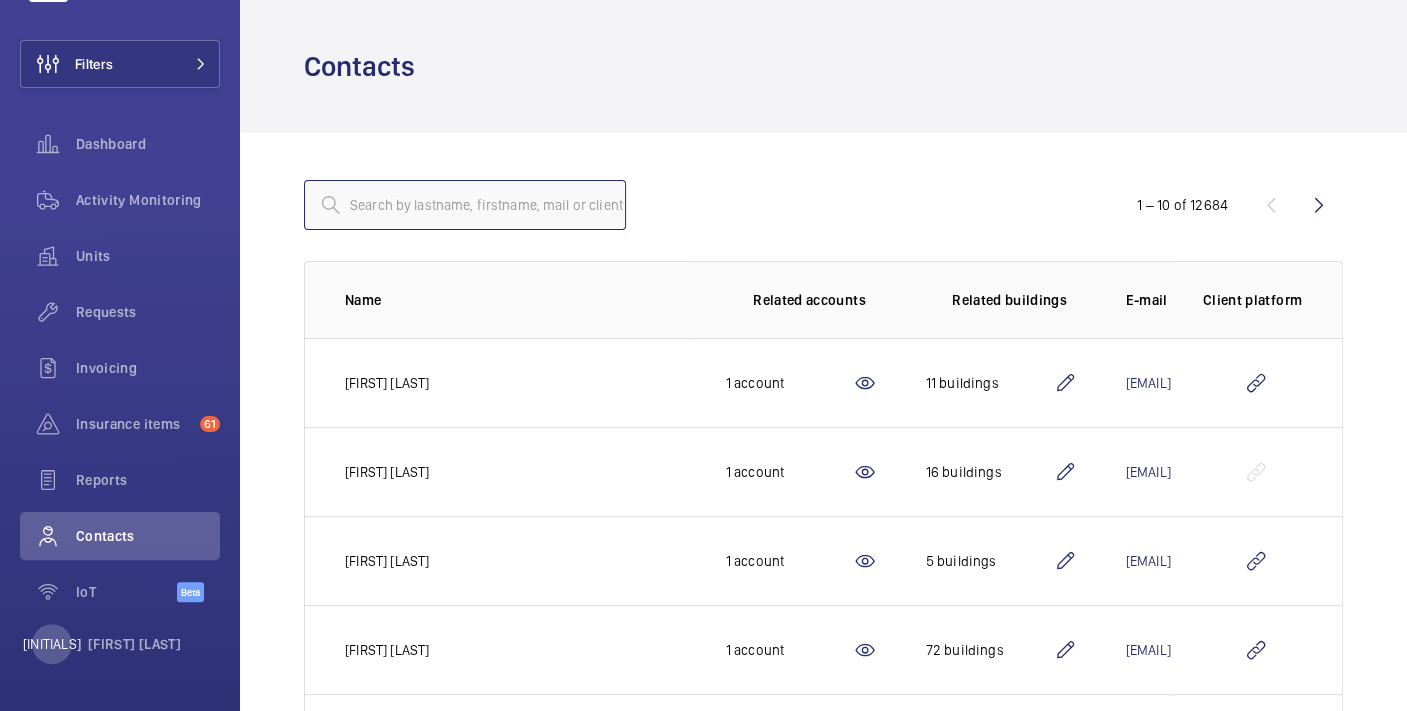 click 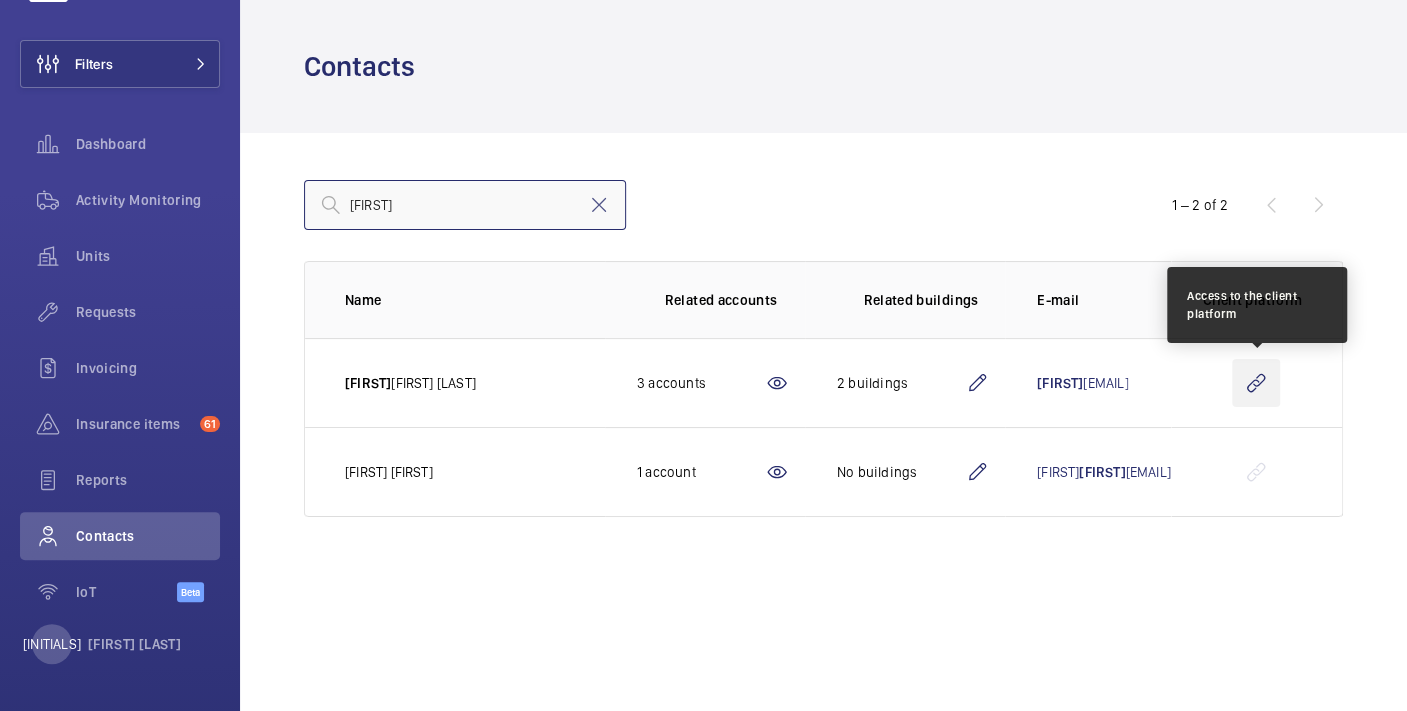 type on "[FIRST]" 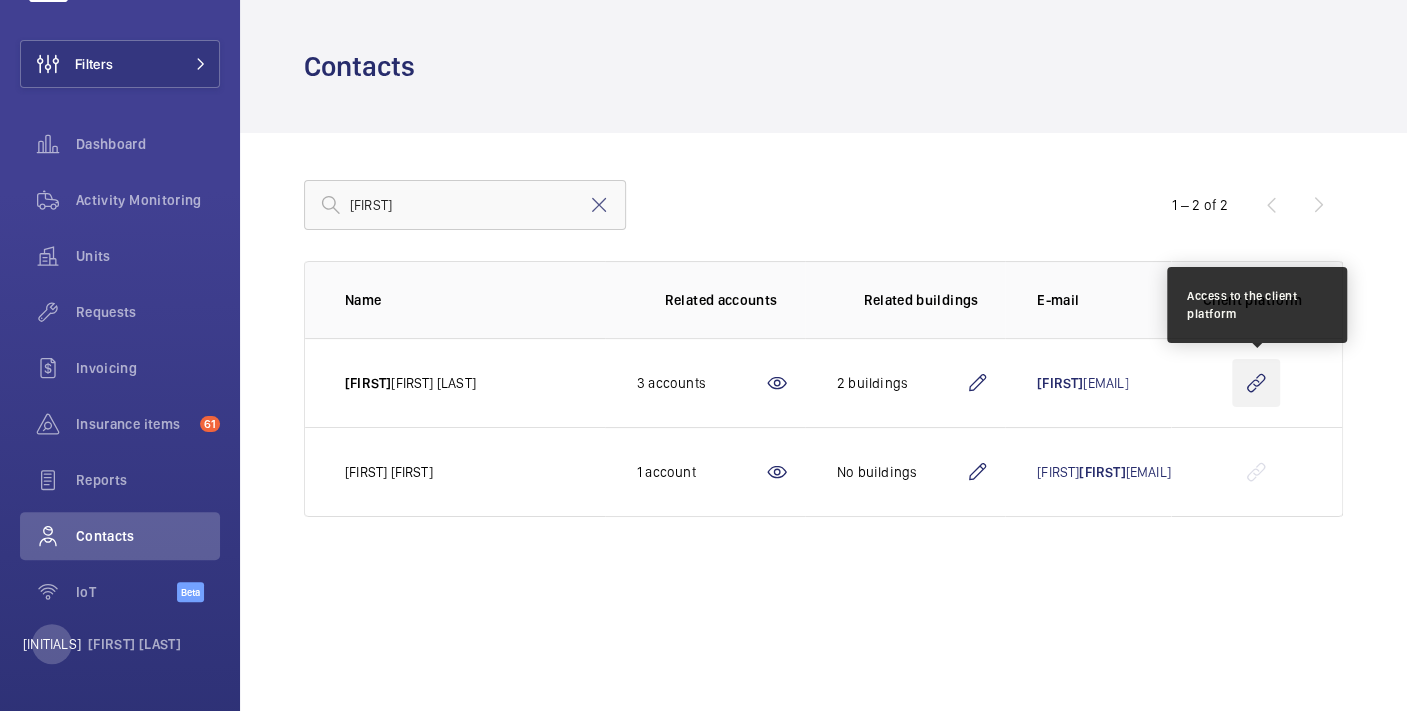 click 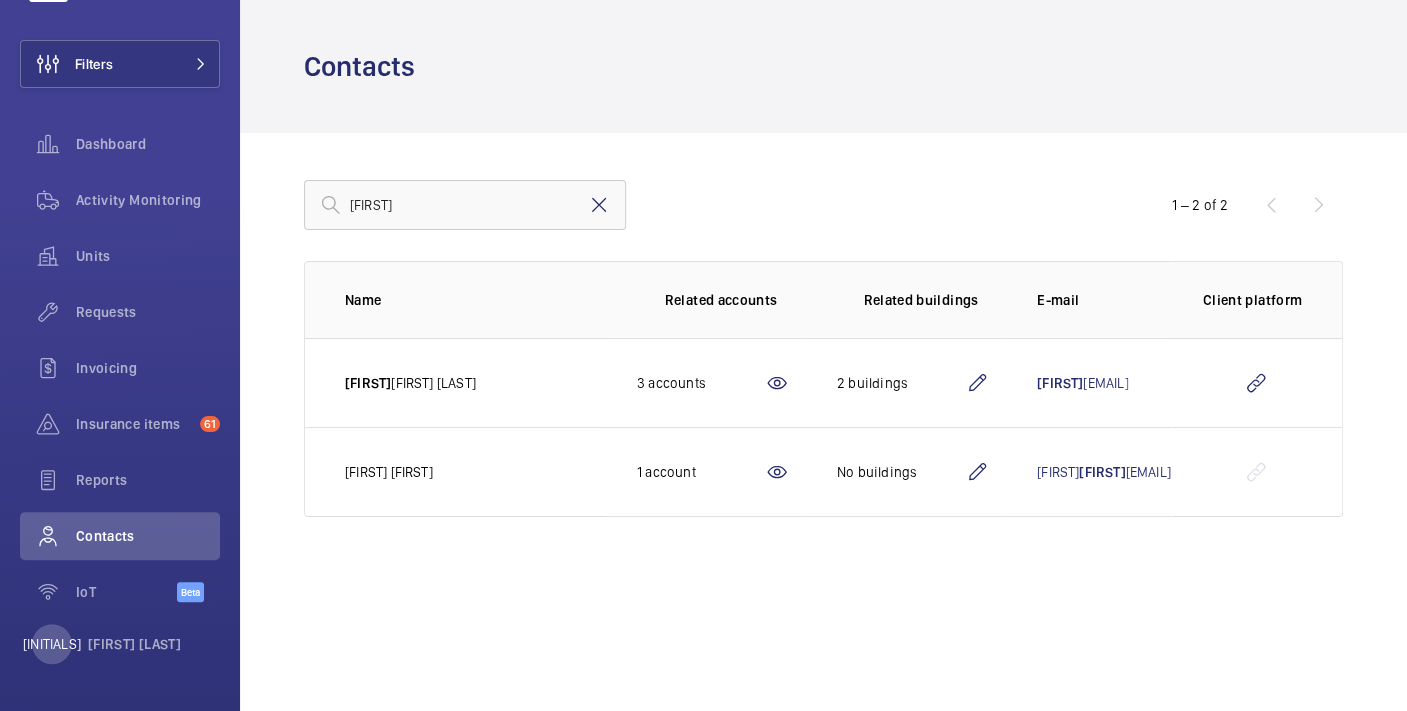 click 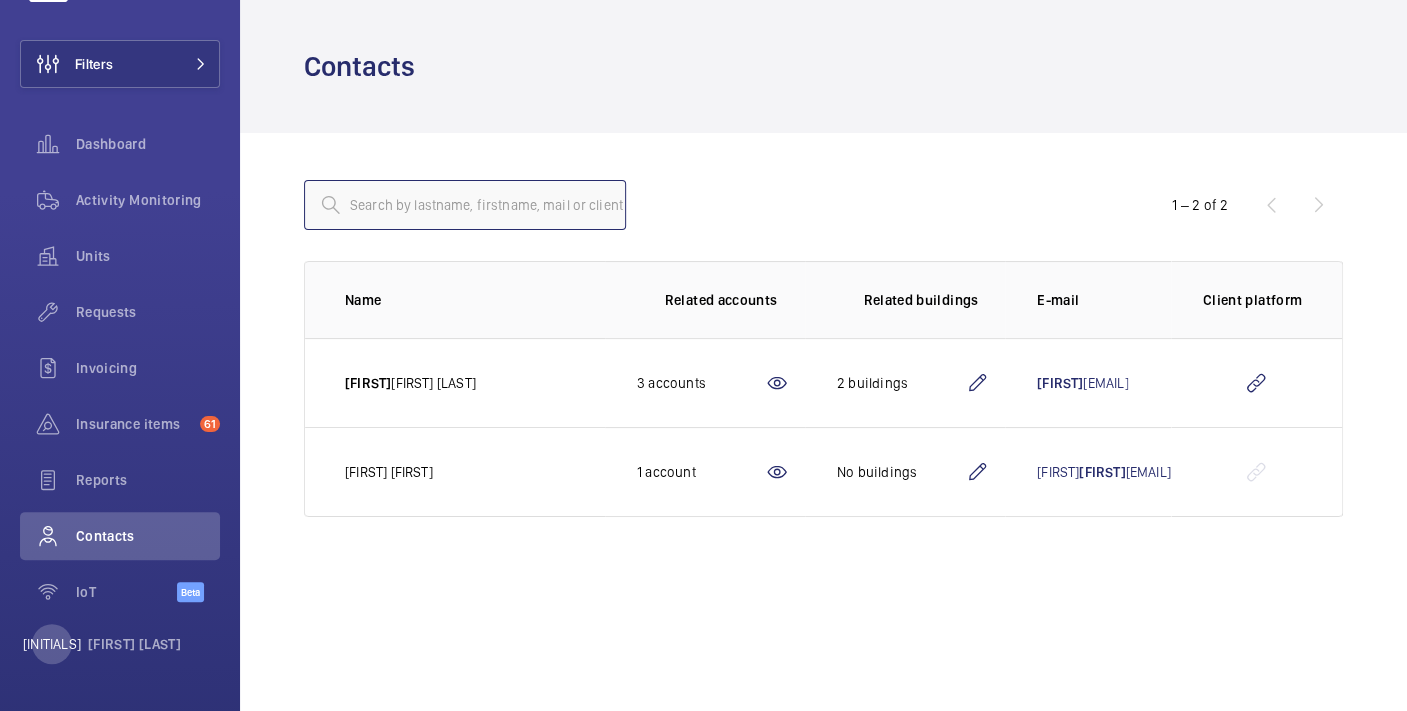 click 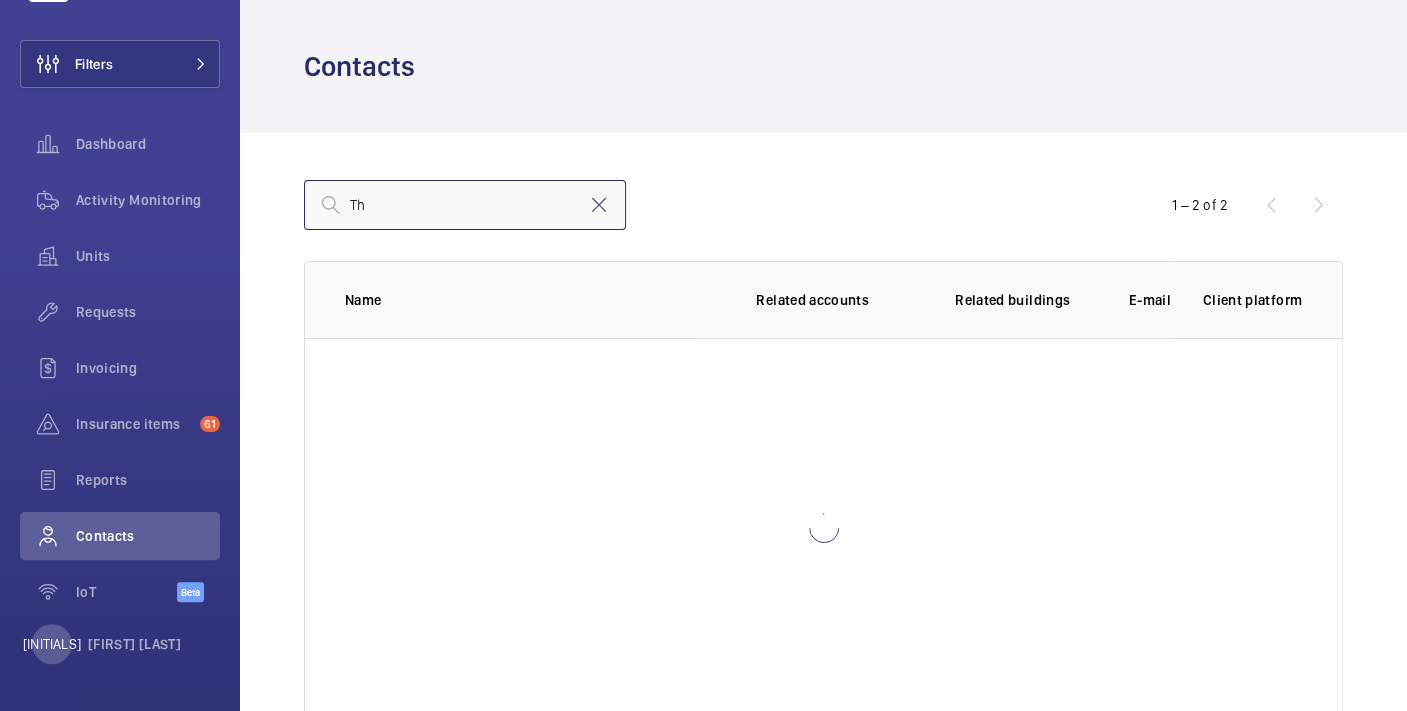 type on "T" 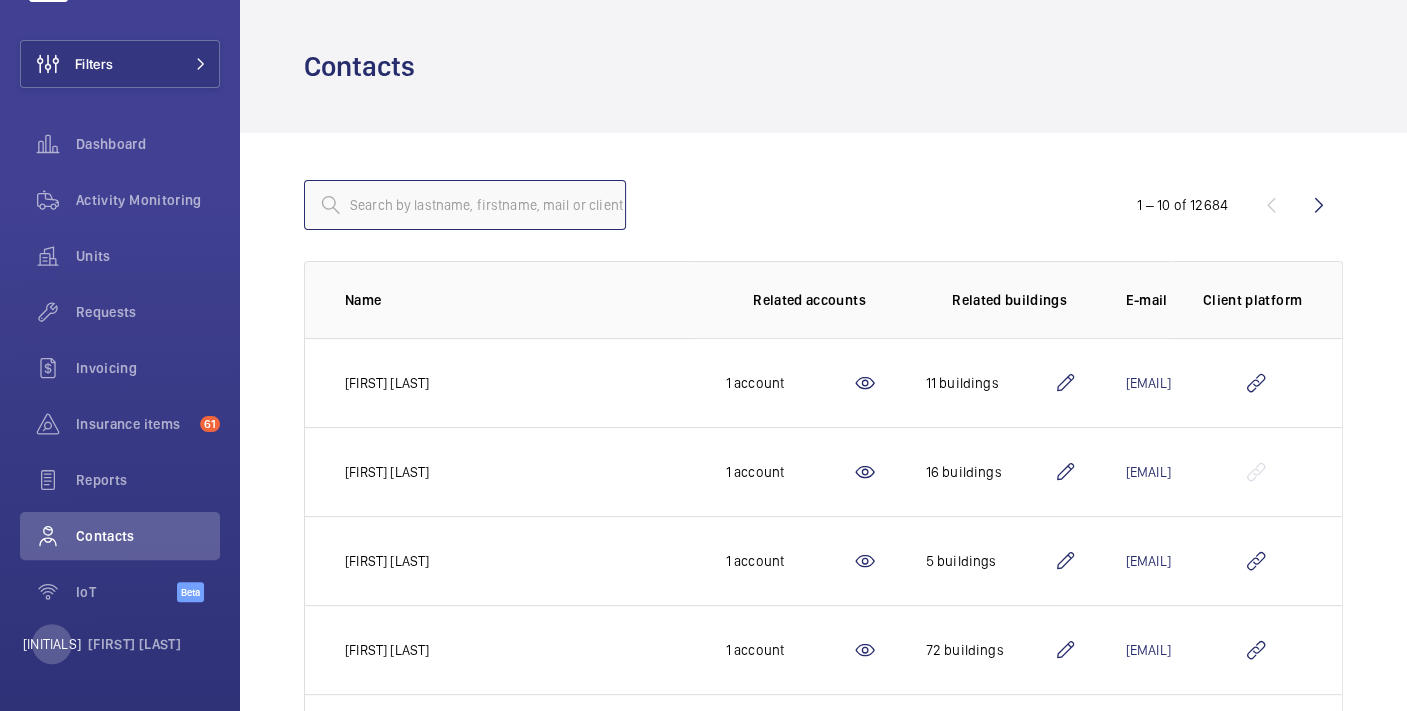 click 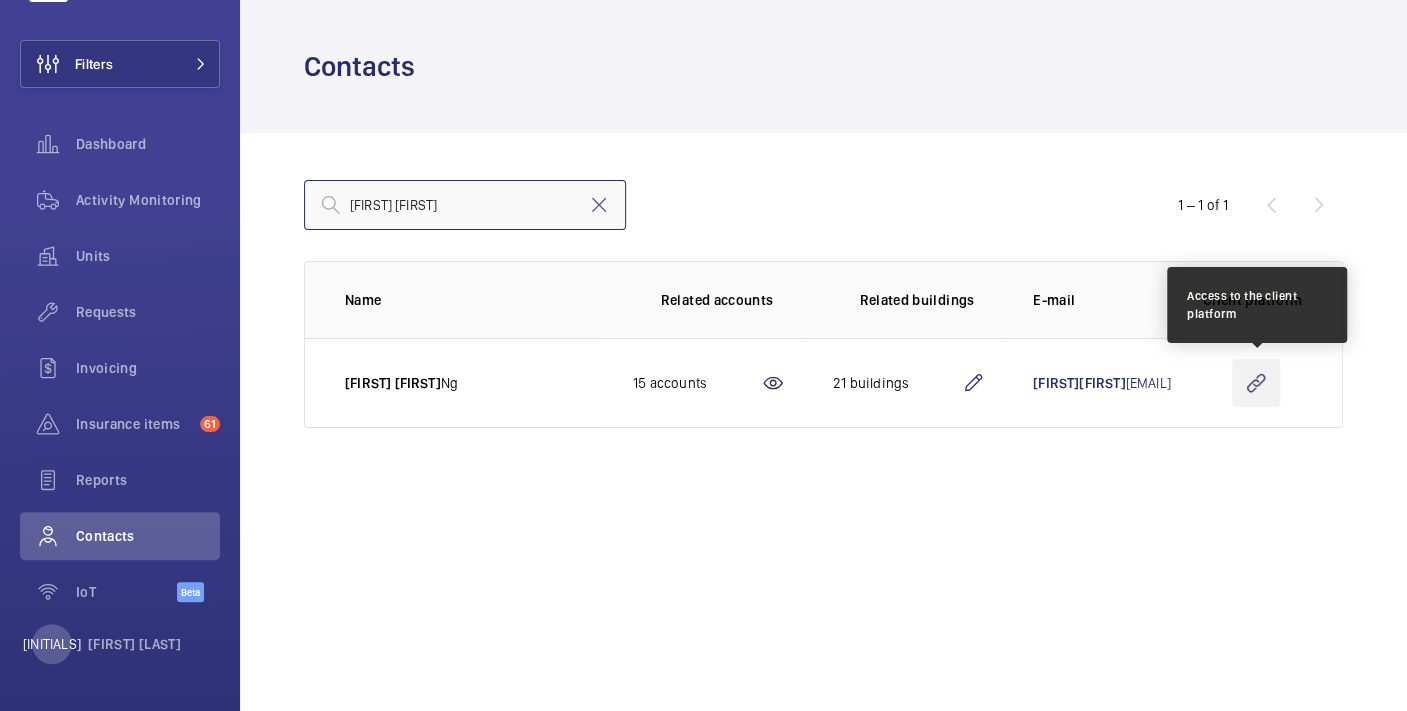 type on "[FIRST] [FIRST]" 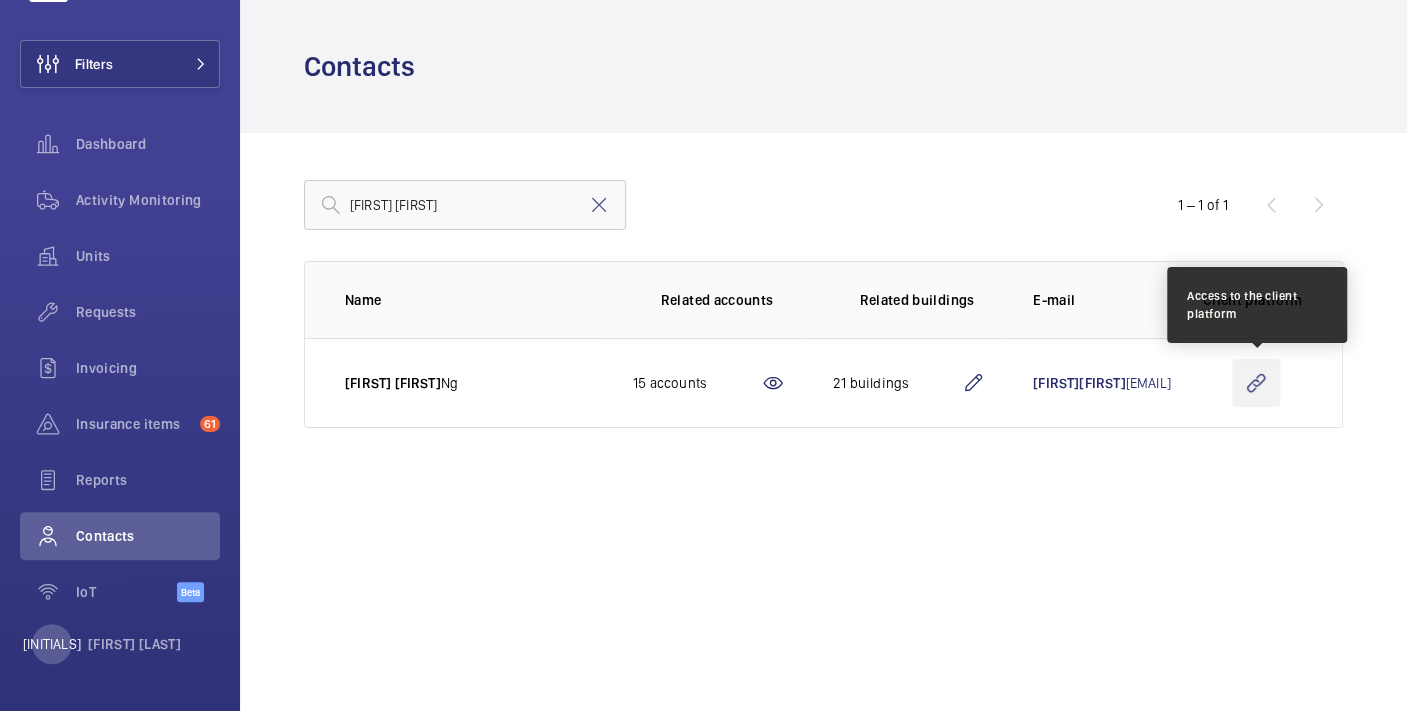 click 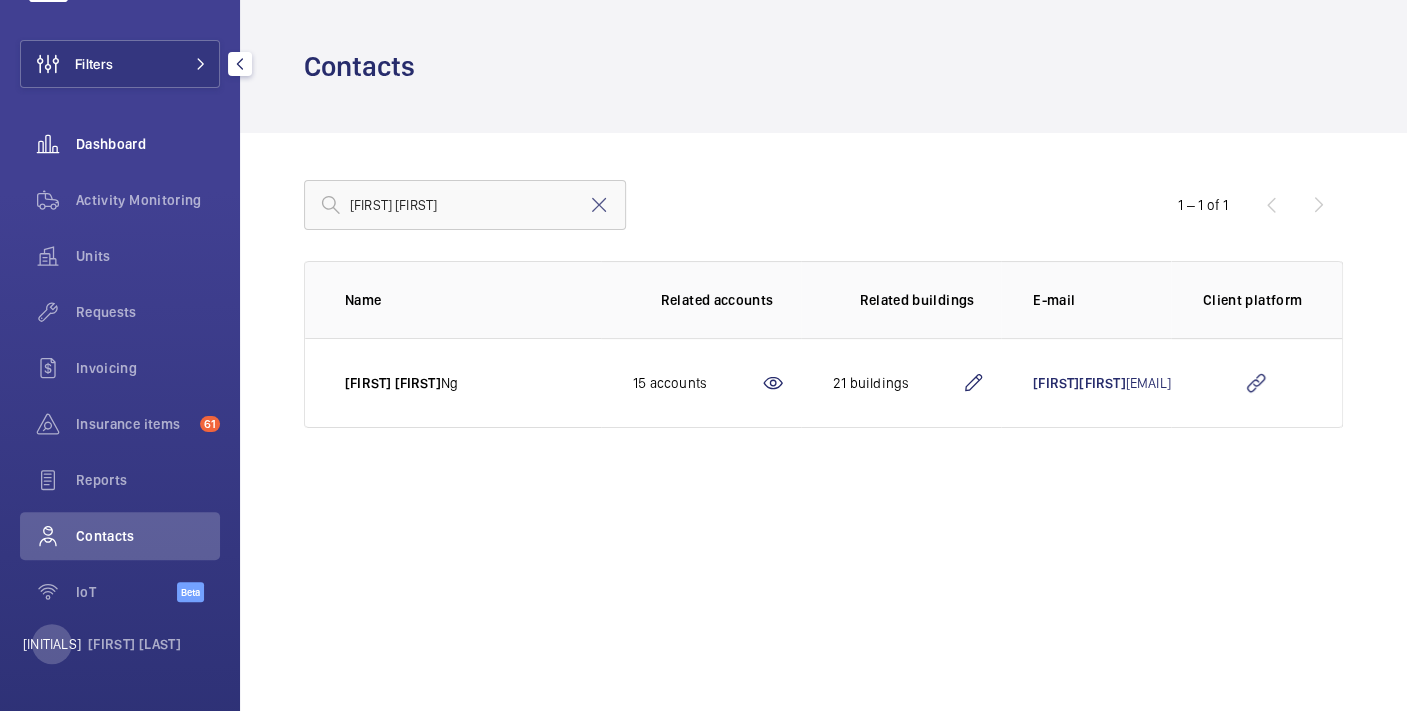 click on "Dashboard" 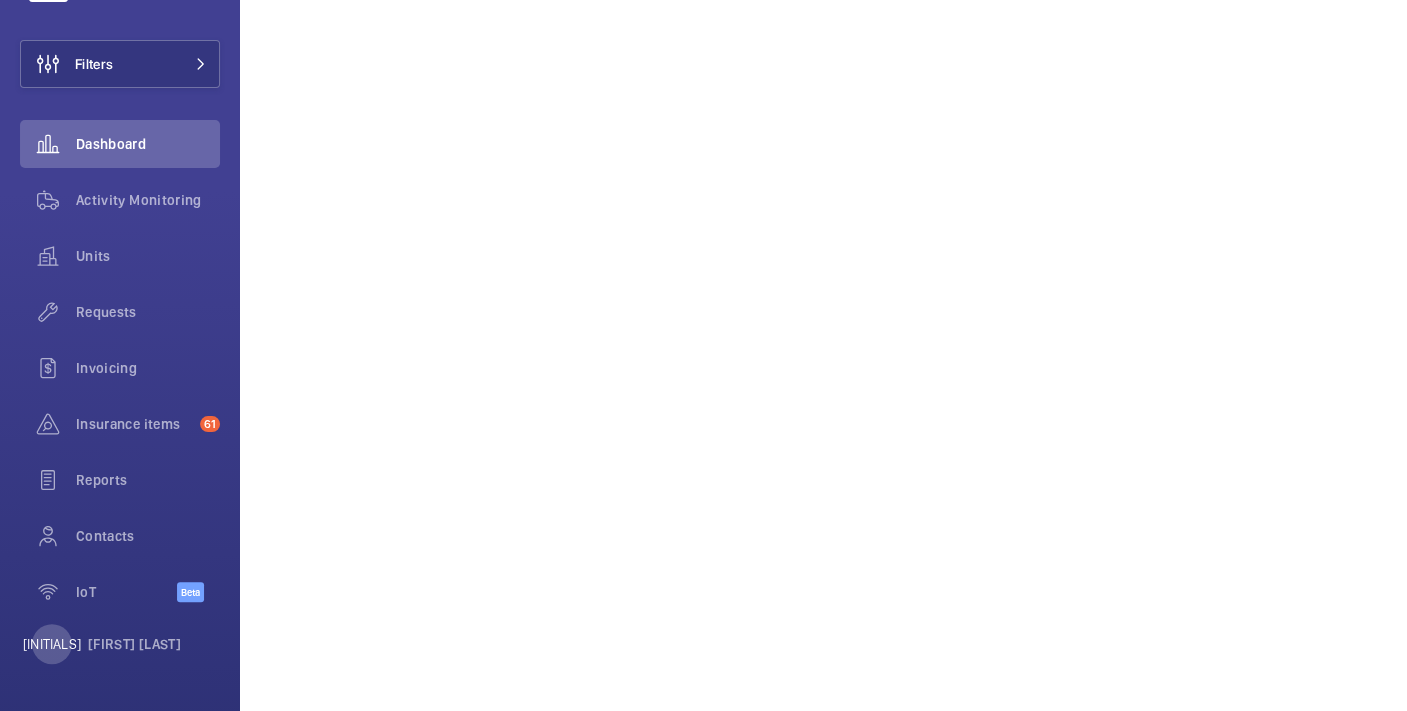 scroll, scrollTop: 513, scrollLeft: 0, axis: vertical 